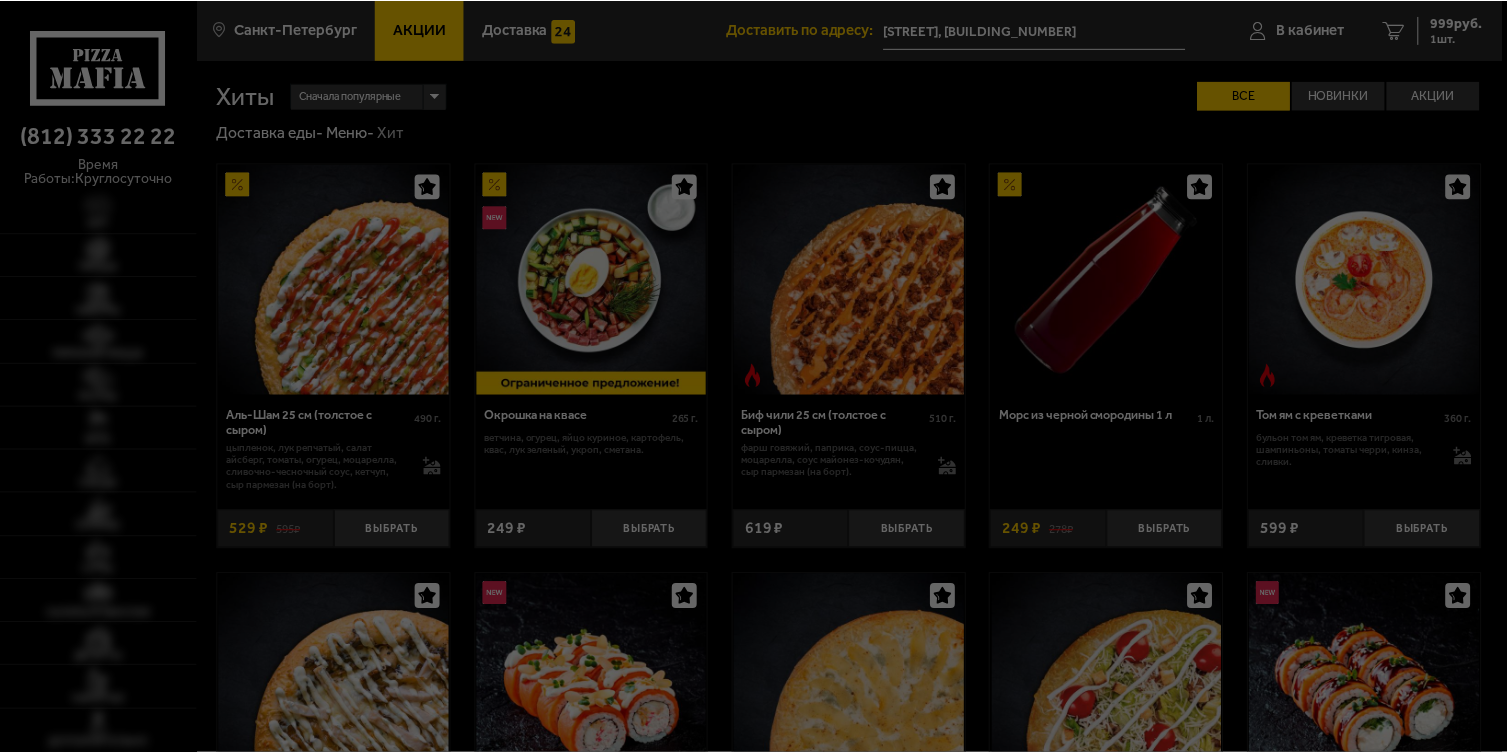 scroll, scrollTop: 0, scrollLeft: 0, axis: both 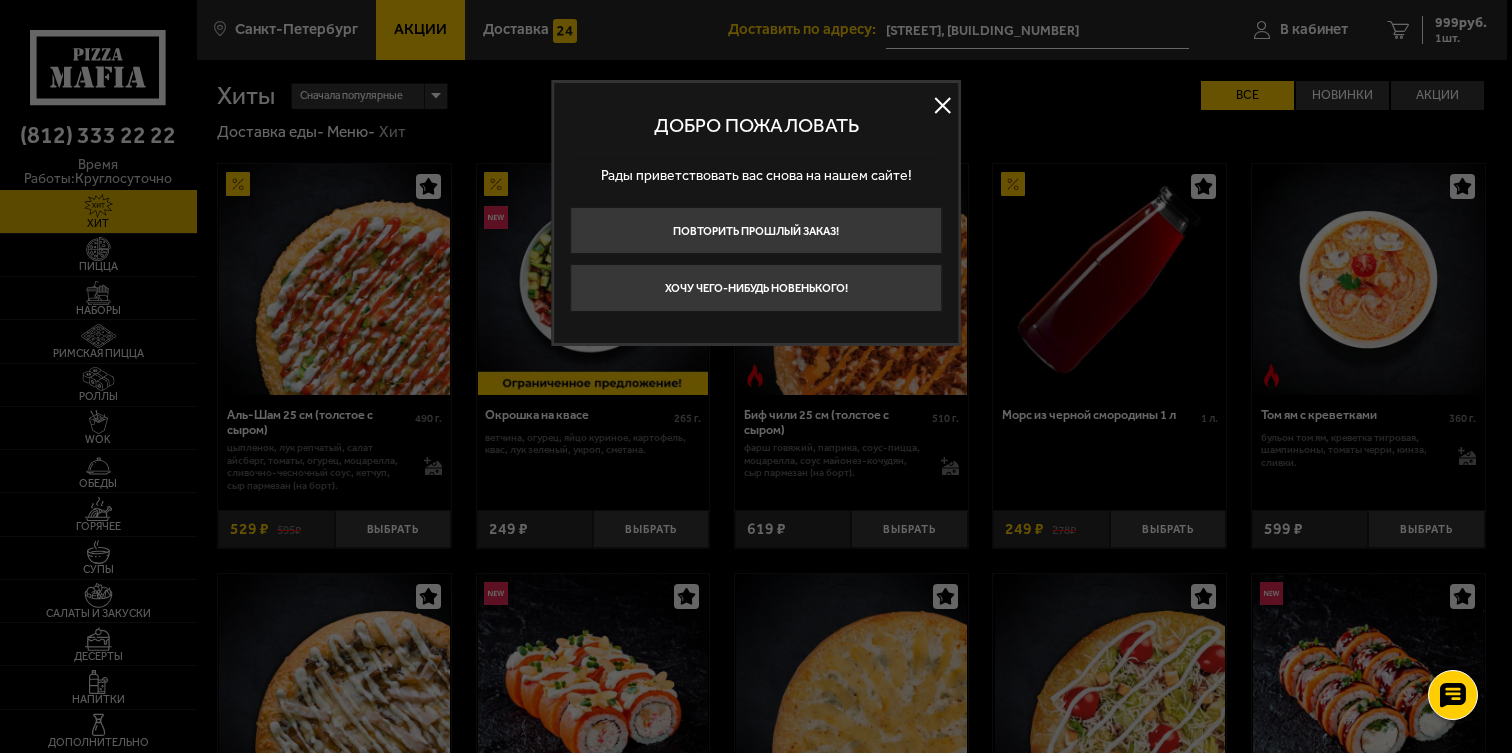 click at bounding box center [943, 106] 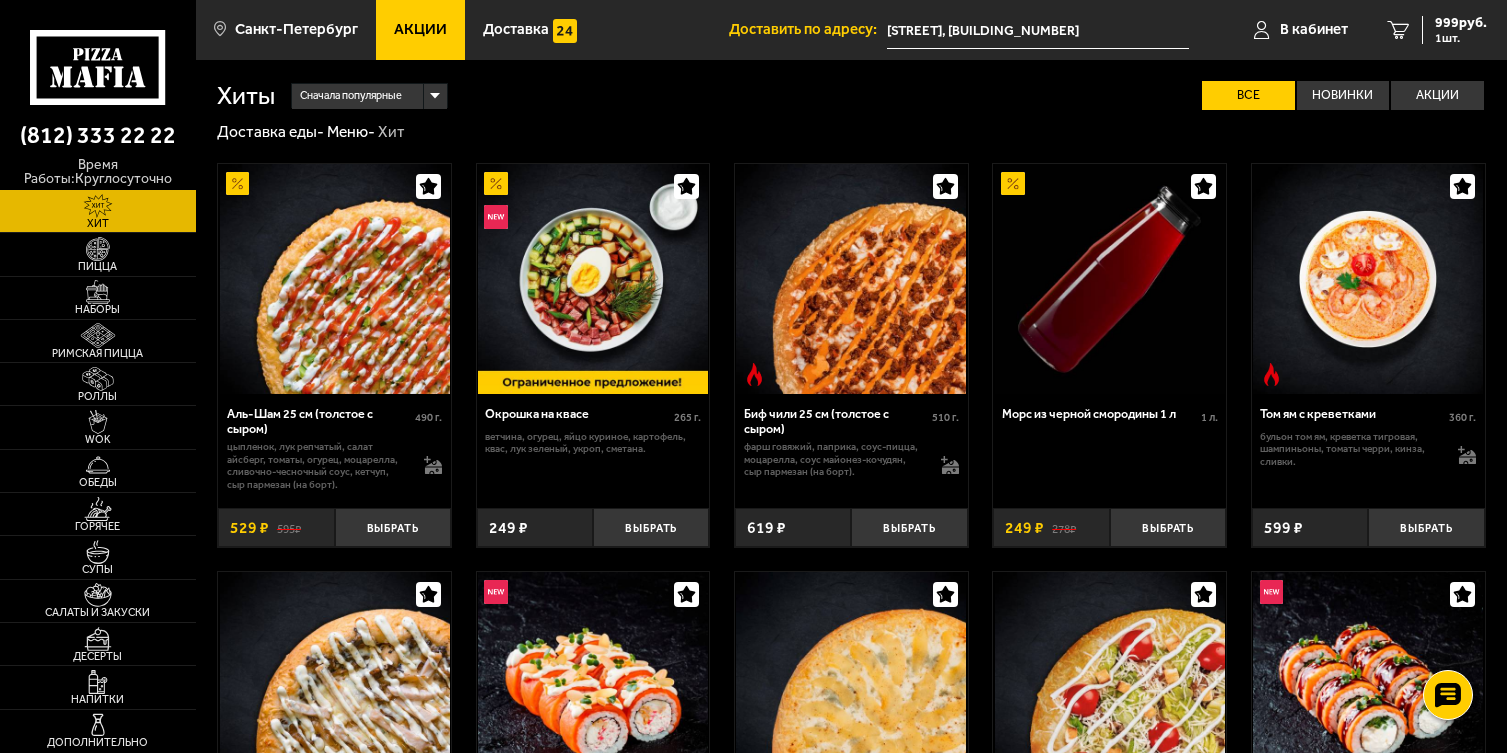click on "Акции" at bounding box center [420, 30] 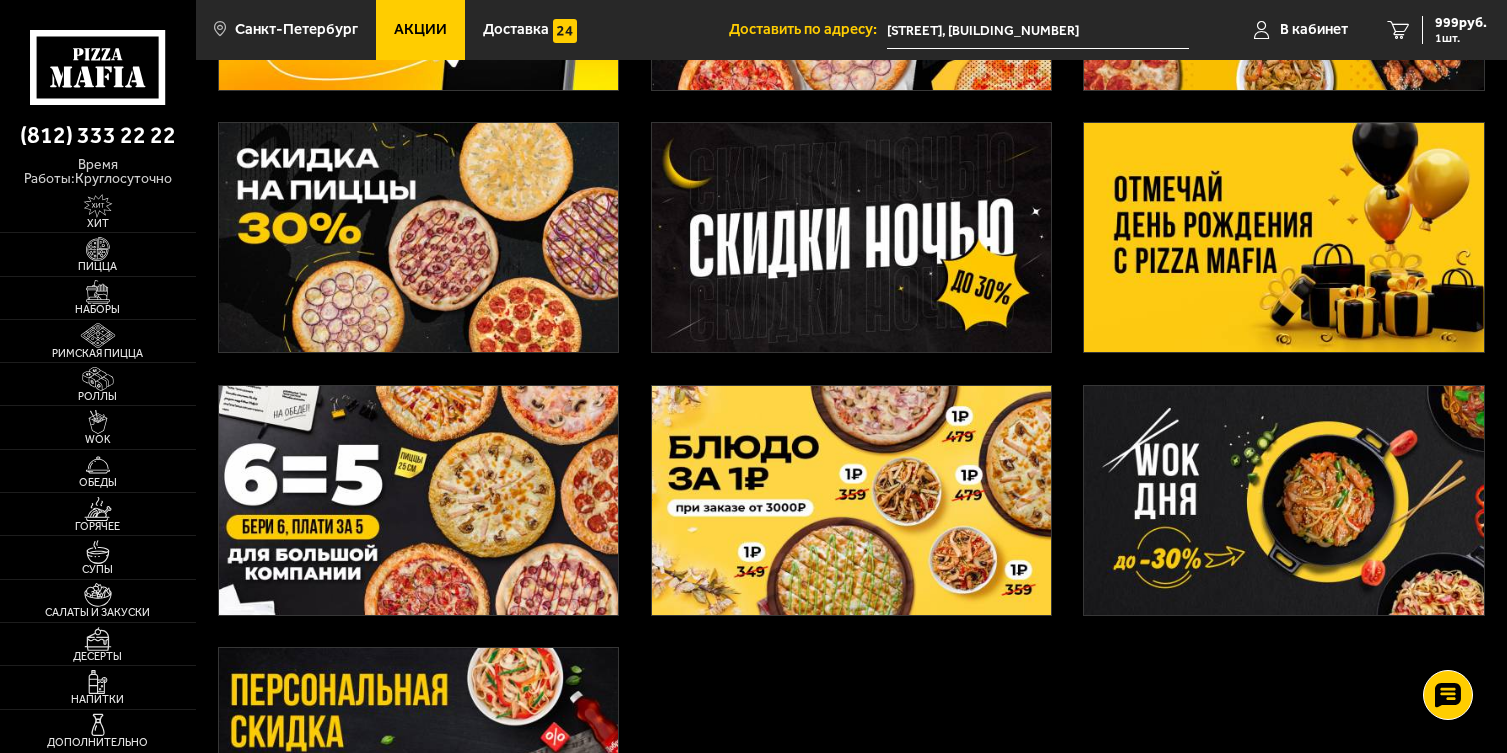 scroll, scrollTop: 359, scrollLeft: 0, axis: vertical 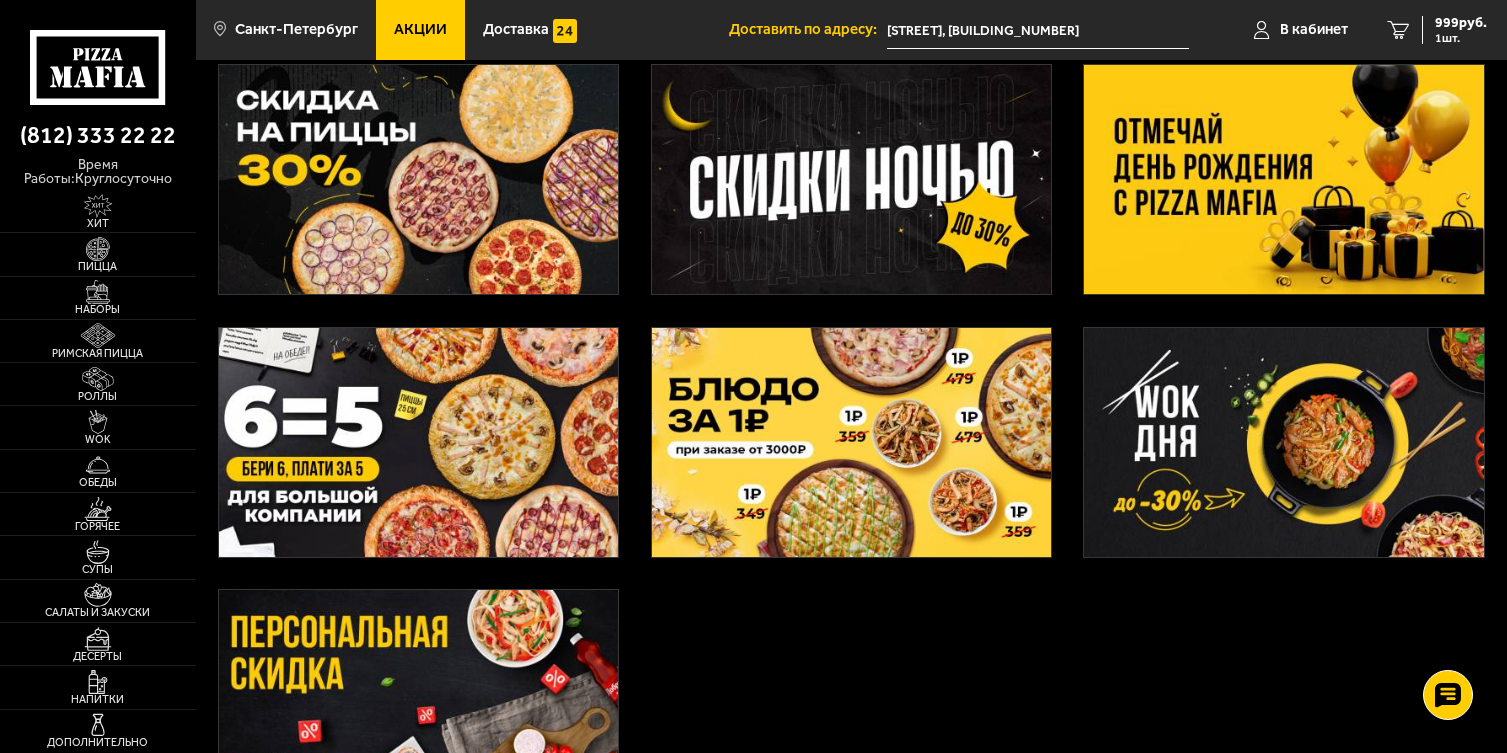 click at bounding box center [1283, 179] 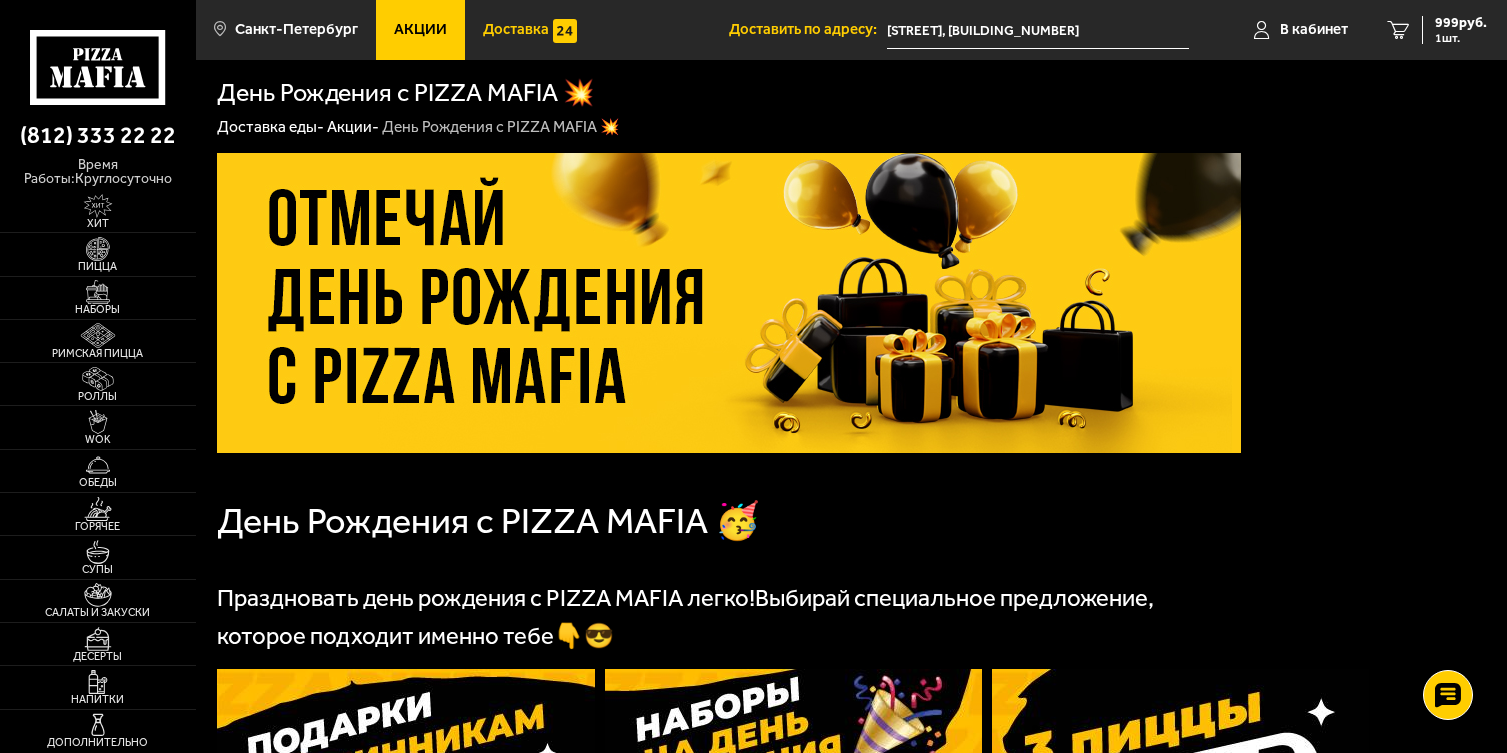 scroll, scrollTop: 0, scrollLeft: 0, axis: both 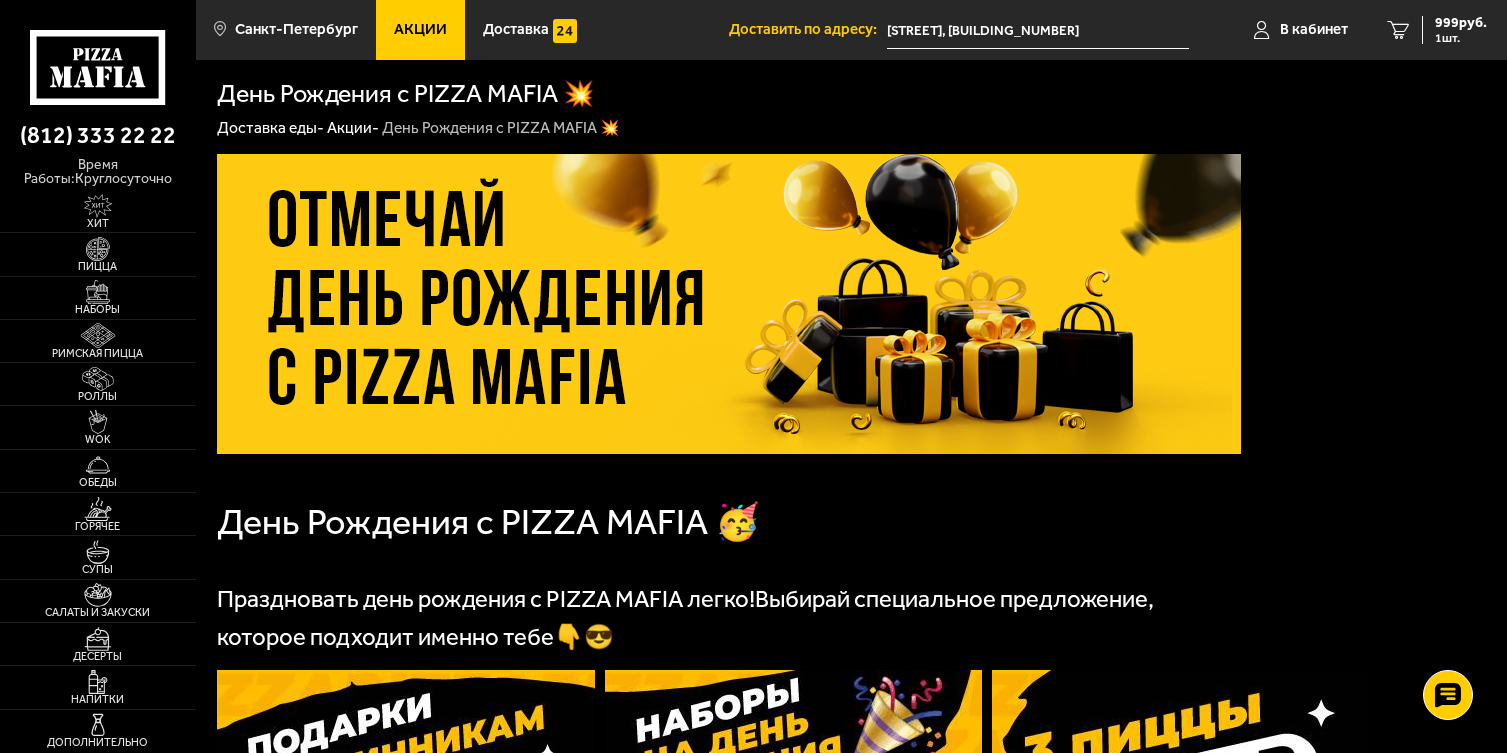 click on "Акции" at bounding box center [420, 29] 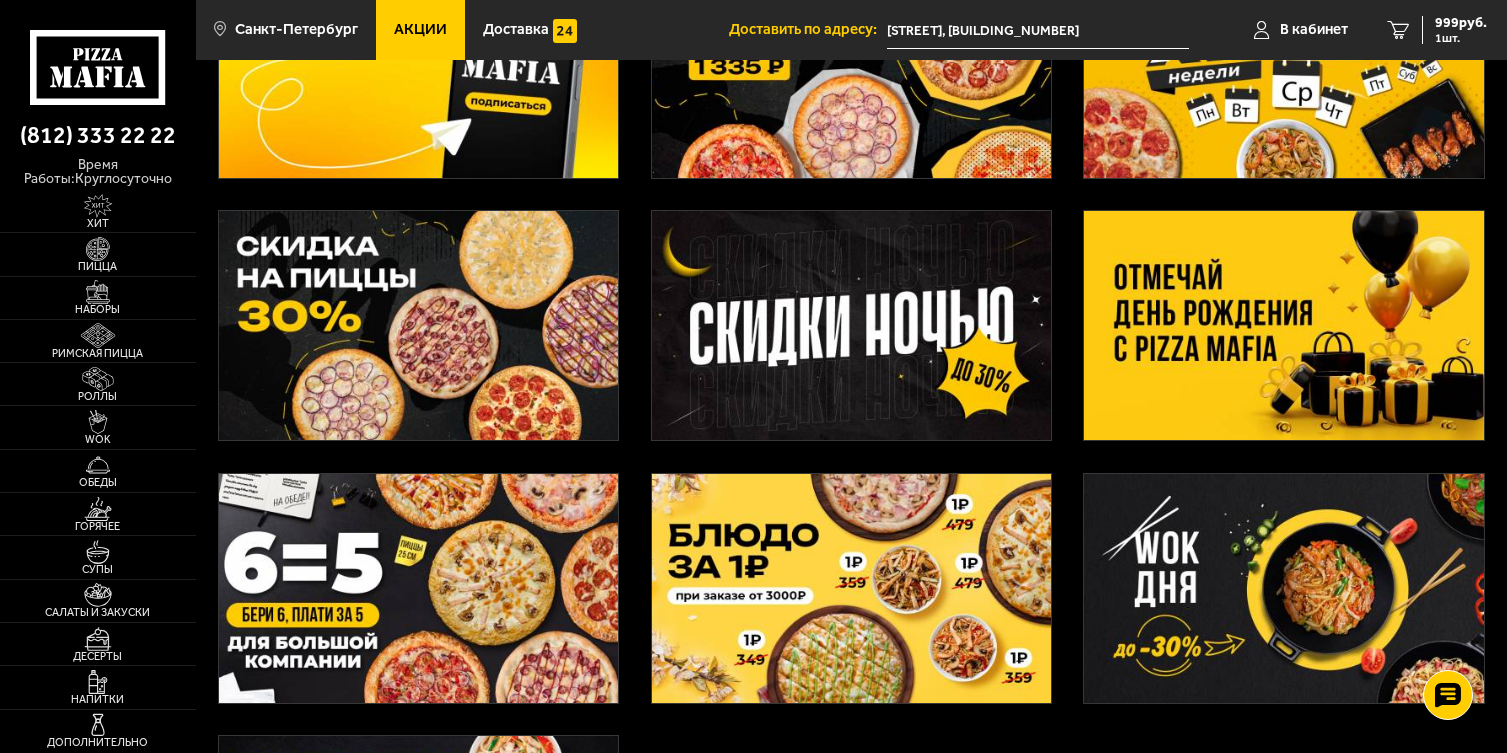 scroll, scrollTop: 51, scrollLeft: 0, axis: vertical 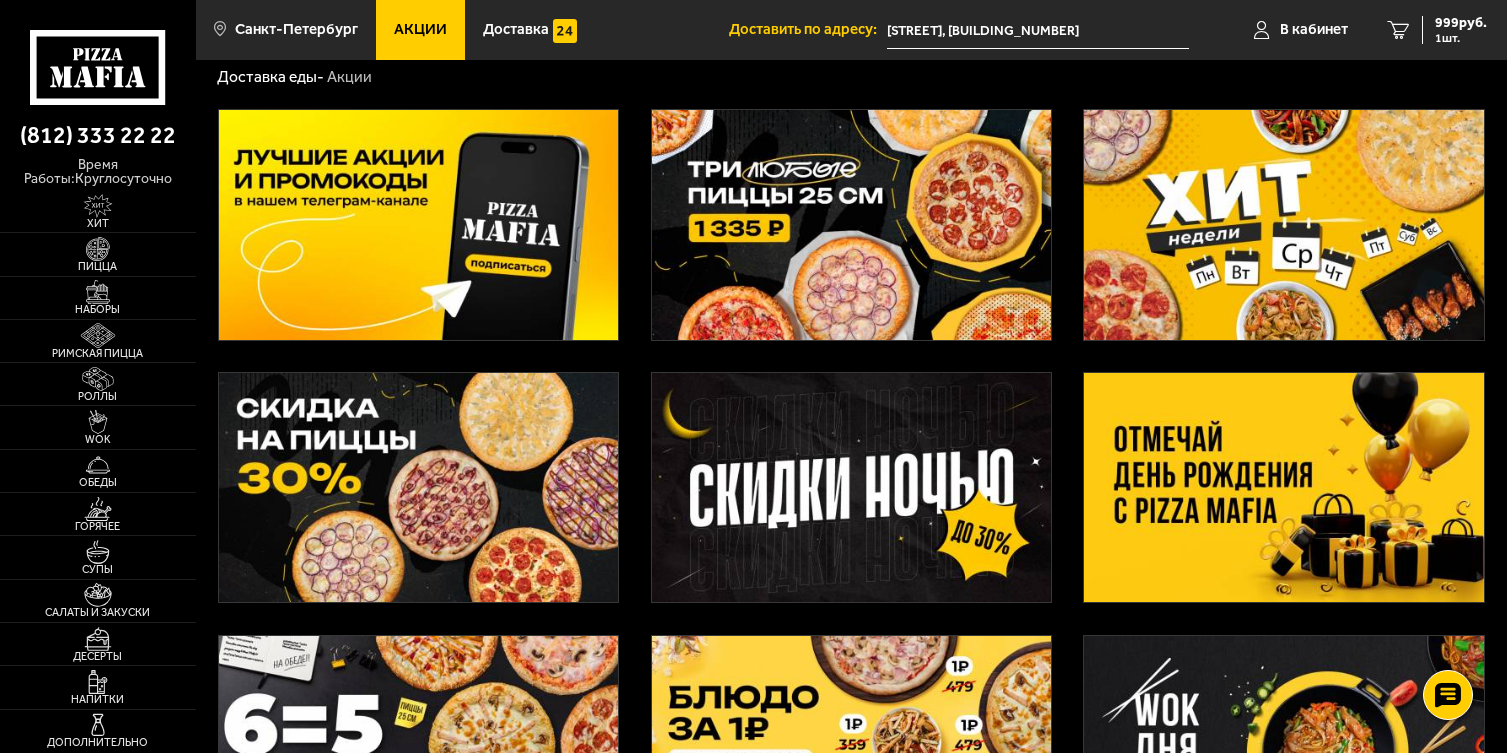 click at bounding box center [851, 224] 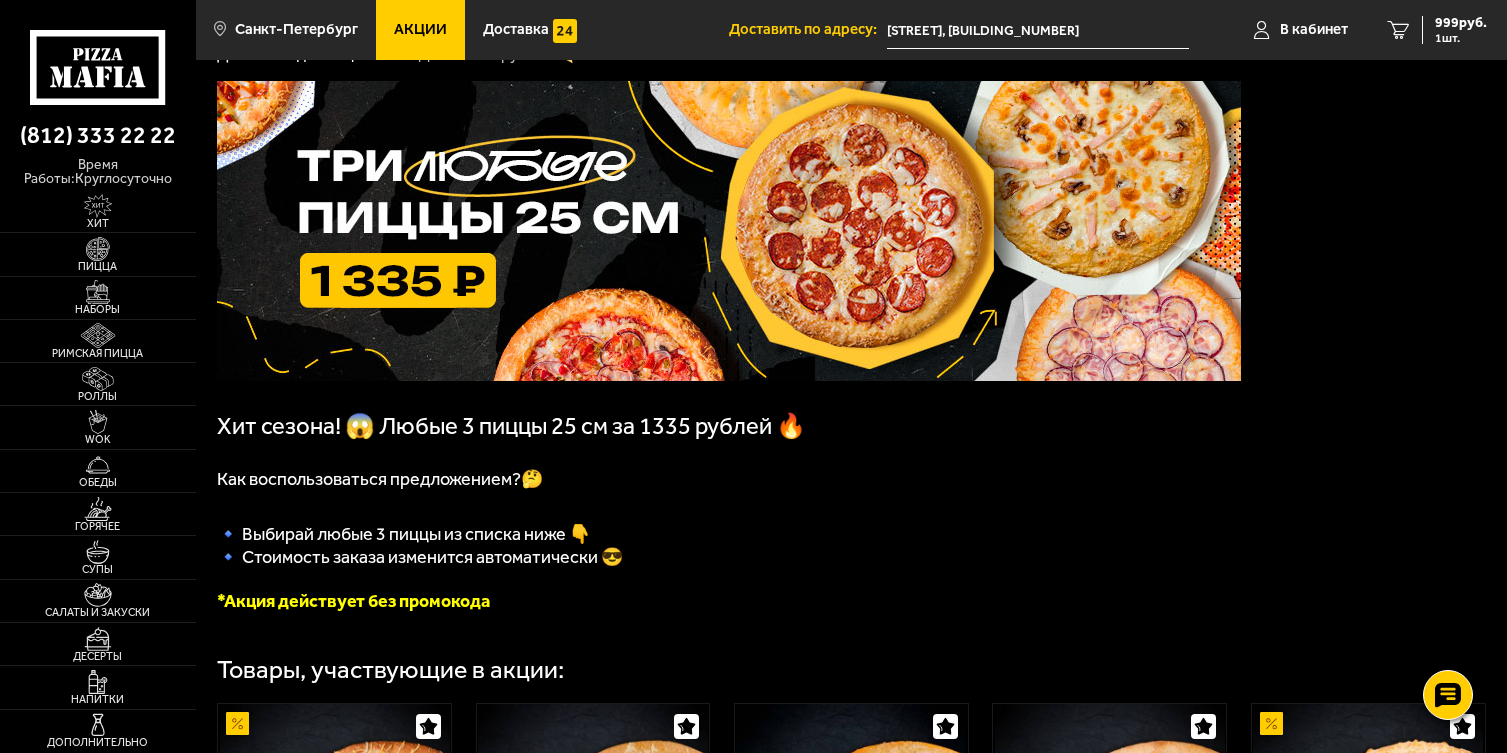 scroll, scrollTop: 103, scrollLeft: 0, axis: vertical 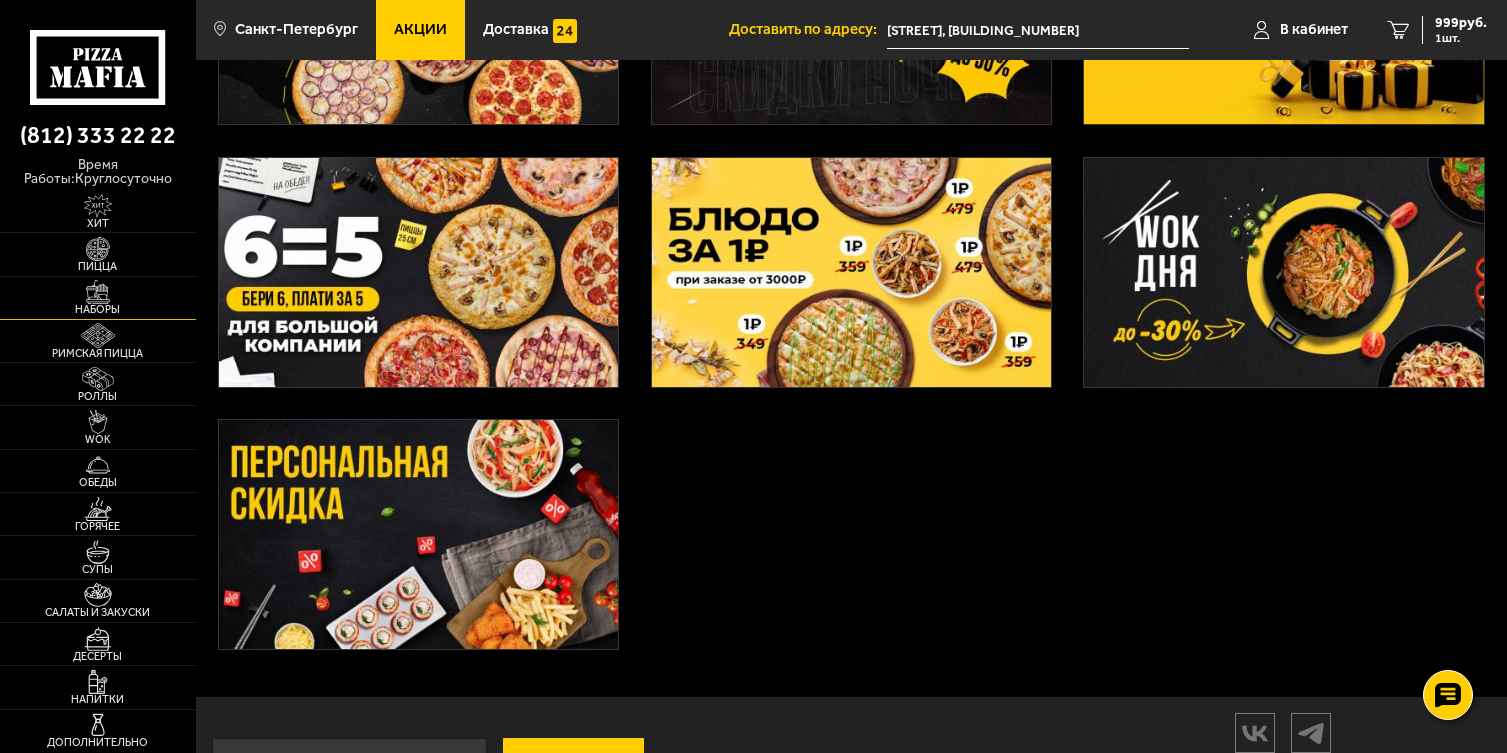 click on "Наборы" at bounding box center [98, 298] 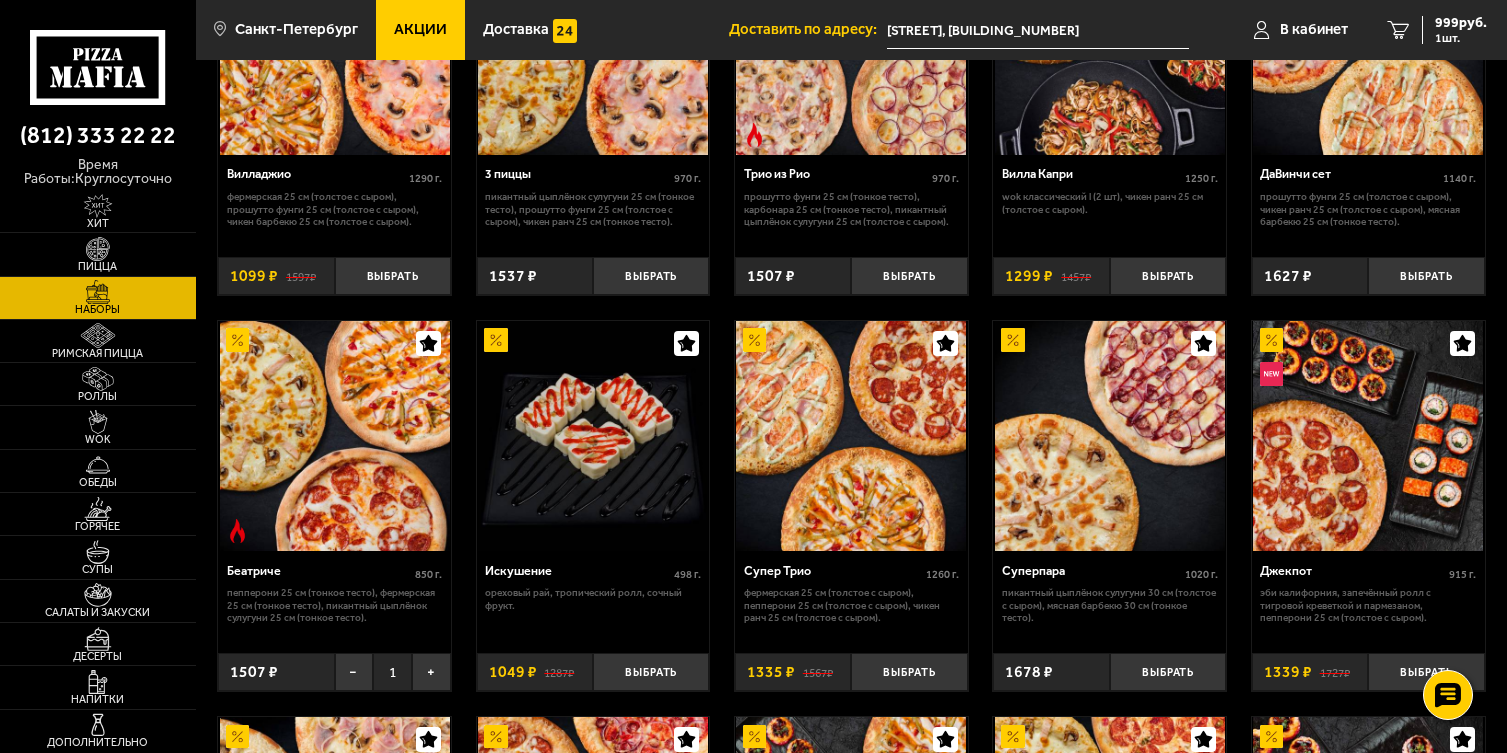 scroll, scrollTop: 0, scrollLeft: 0, axis: both 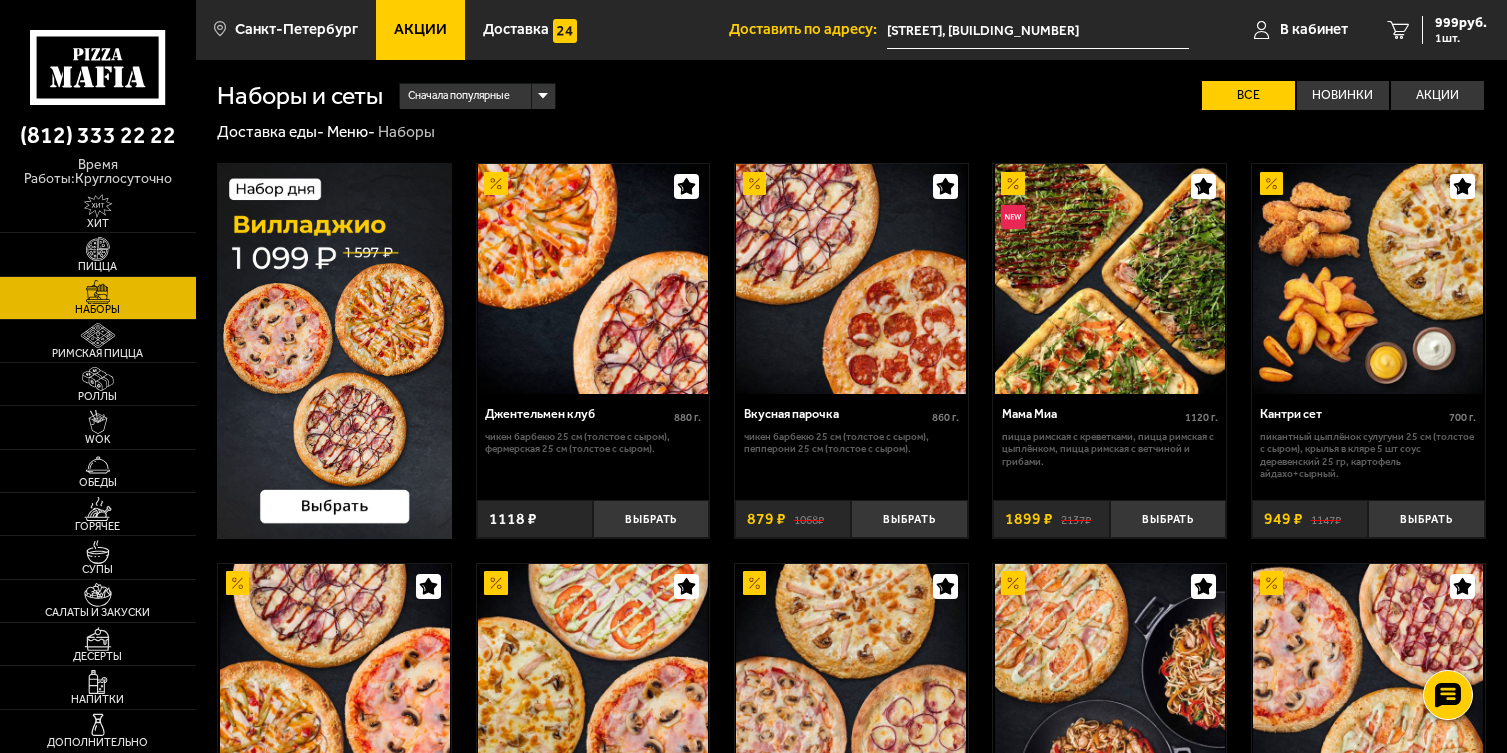 click on "Акции" at bounding box center [420, 30] 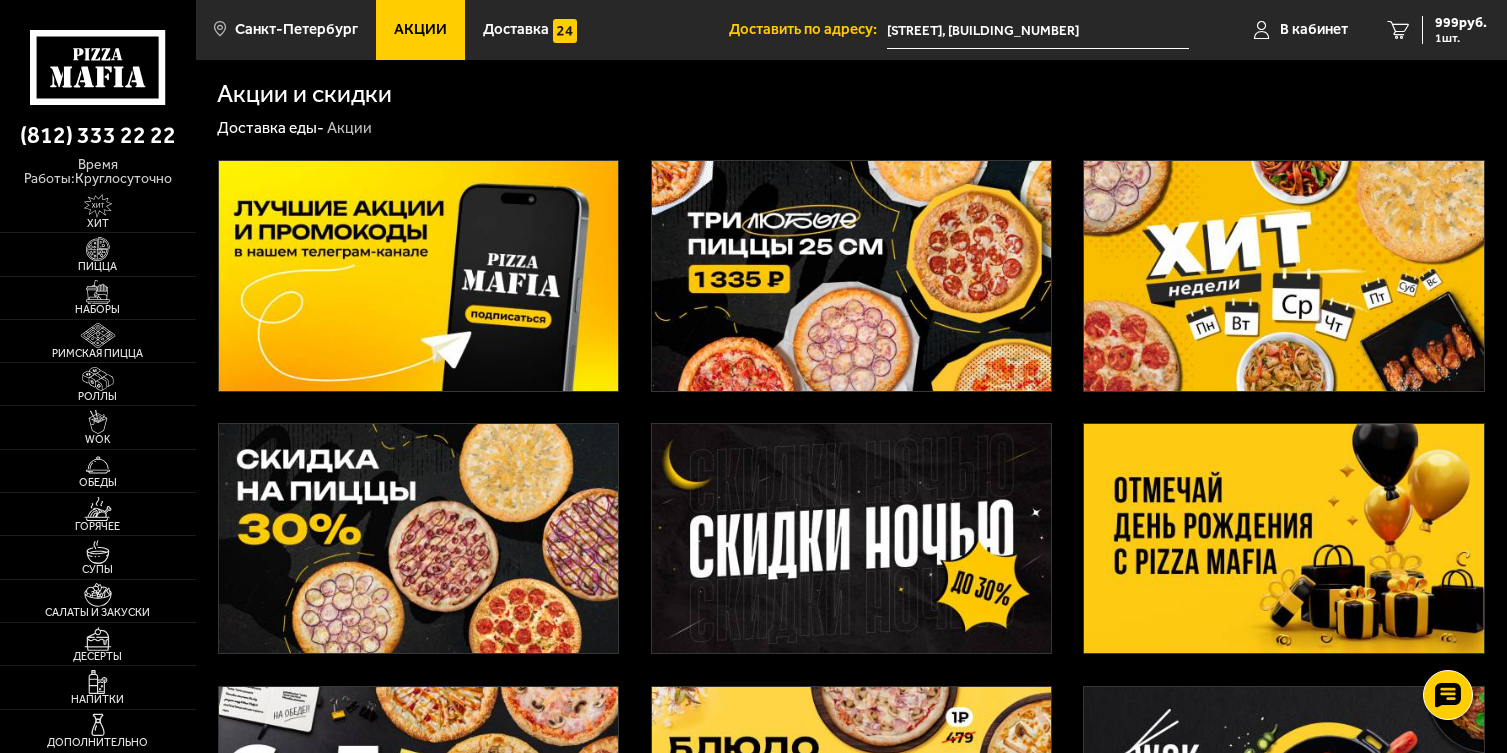 click at bounding box center (851, 275) 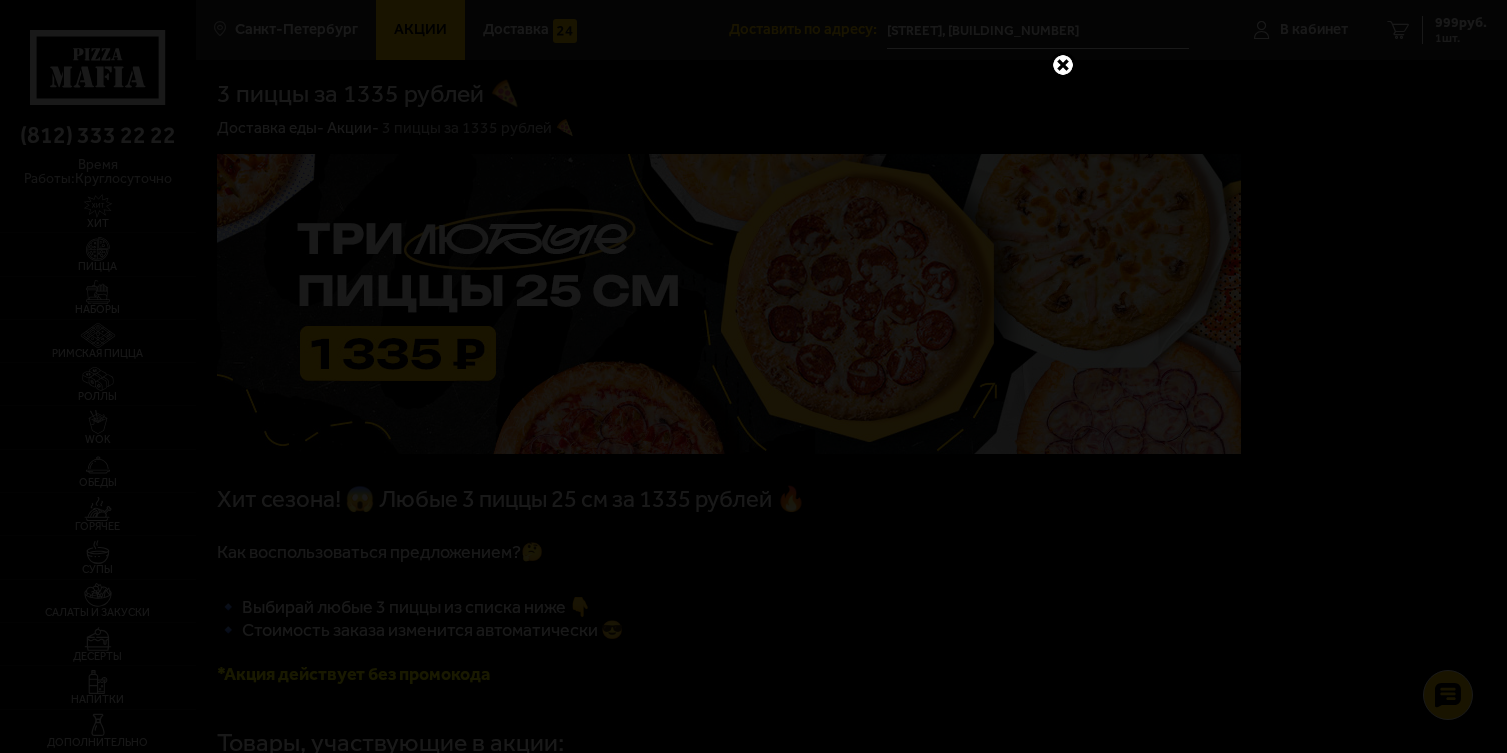 click at bounding box center (753, 376) 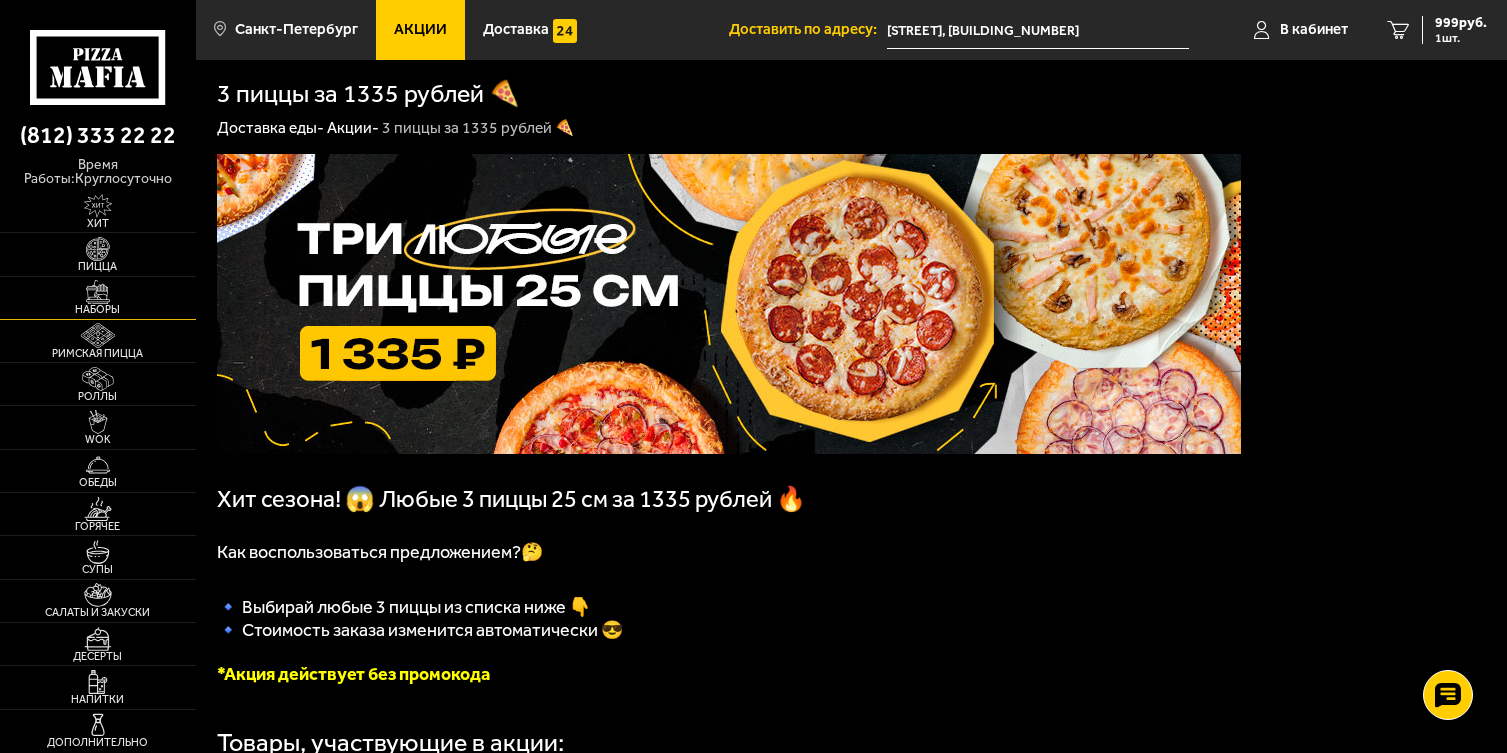 click at bounding box center (98, 292) 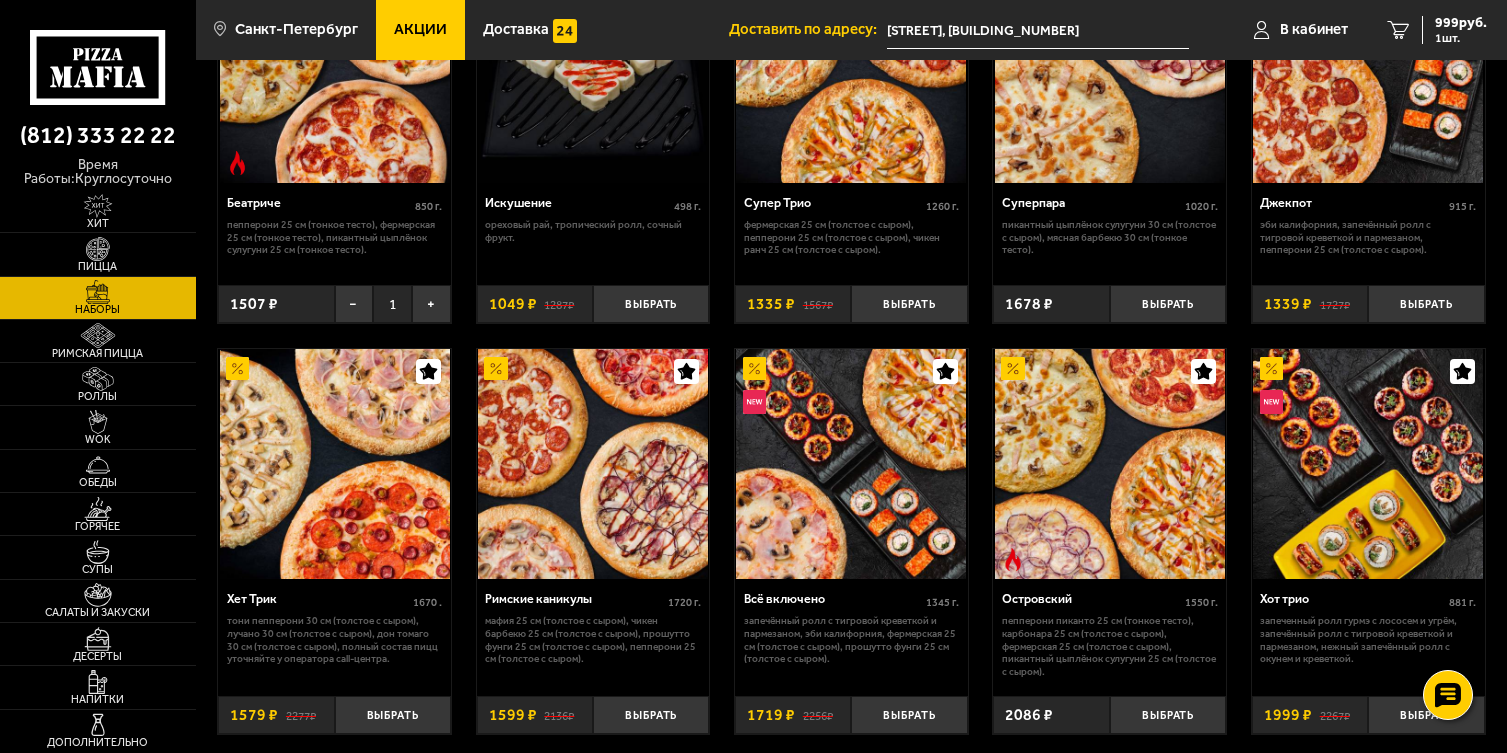 scroll, scrollTop: 1004, scrollLeft: 0, axis: vertical 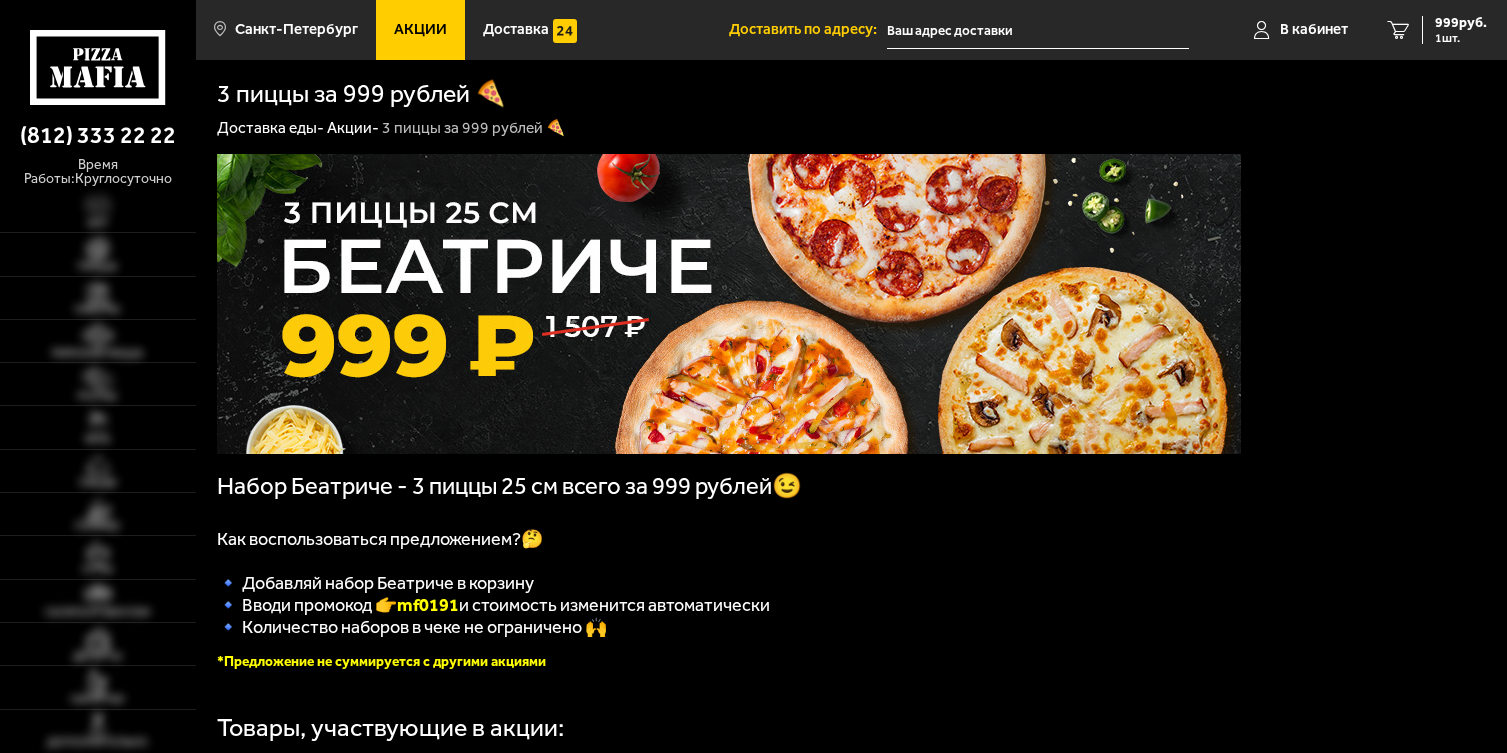 type on "[STREET], [BUILDING_NUMBER]" 